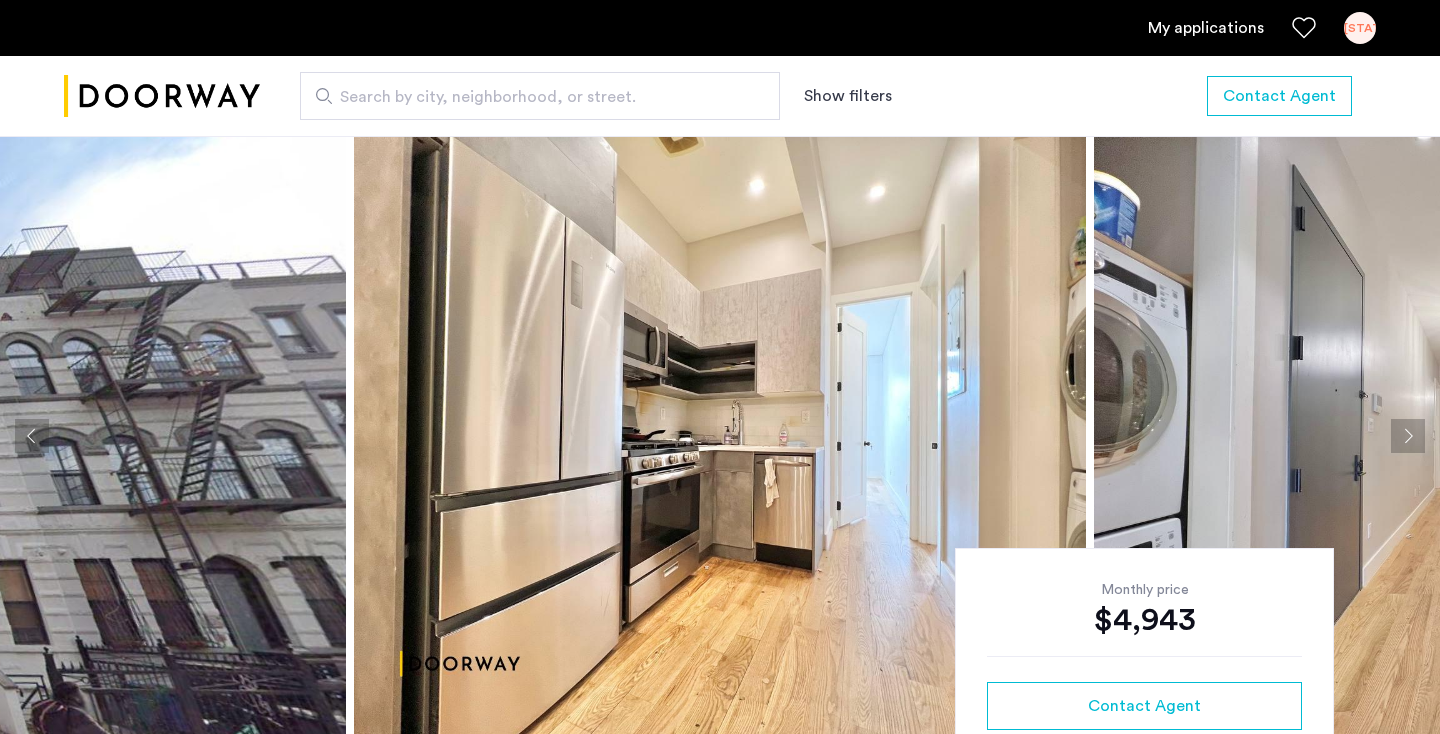 scroll, scrollTop: 1842, scrollLeft: 0, axis: vertical 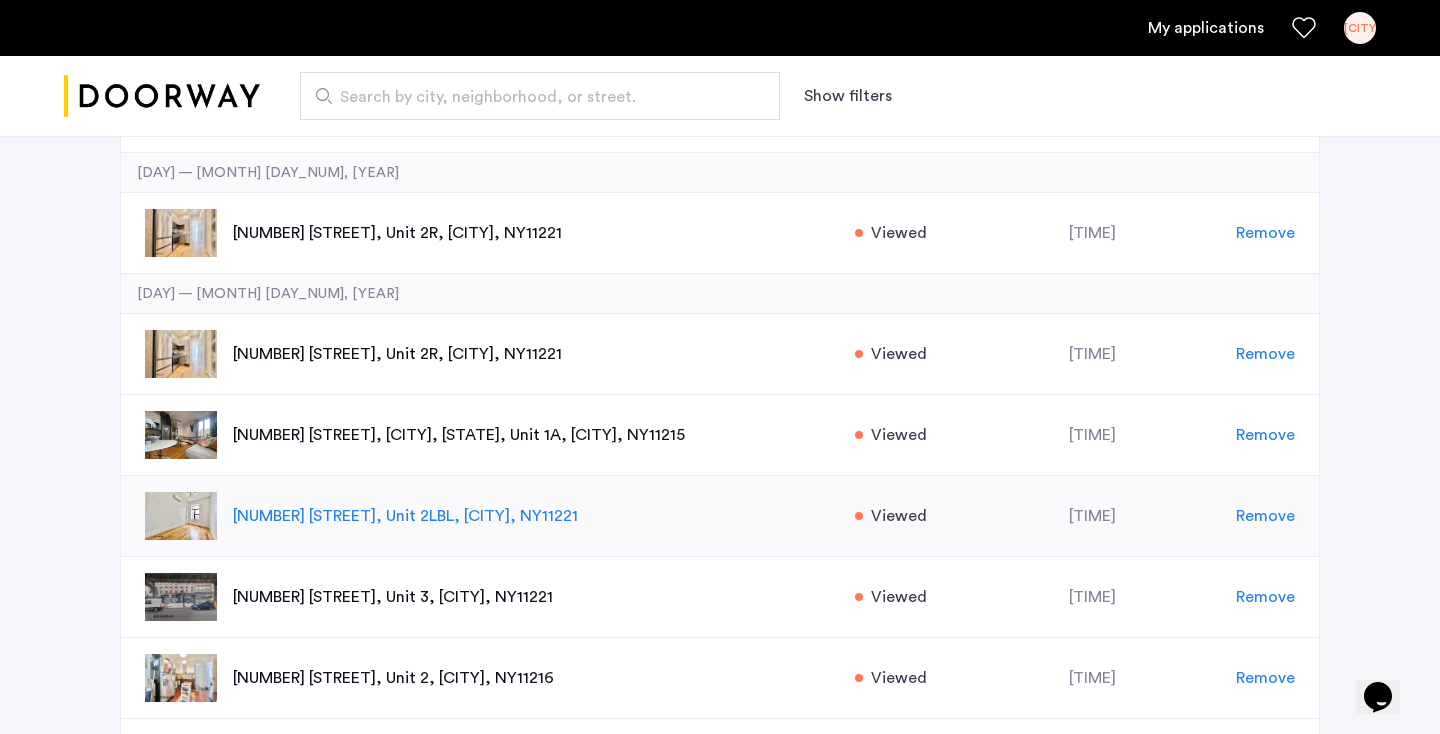 click on "856 Greene Avenue, Unit 2LBL, Brooklyn  , NY   11221" 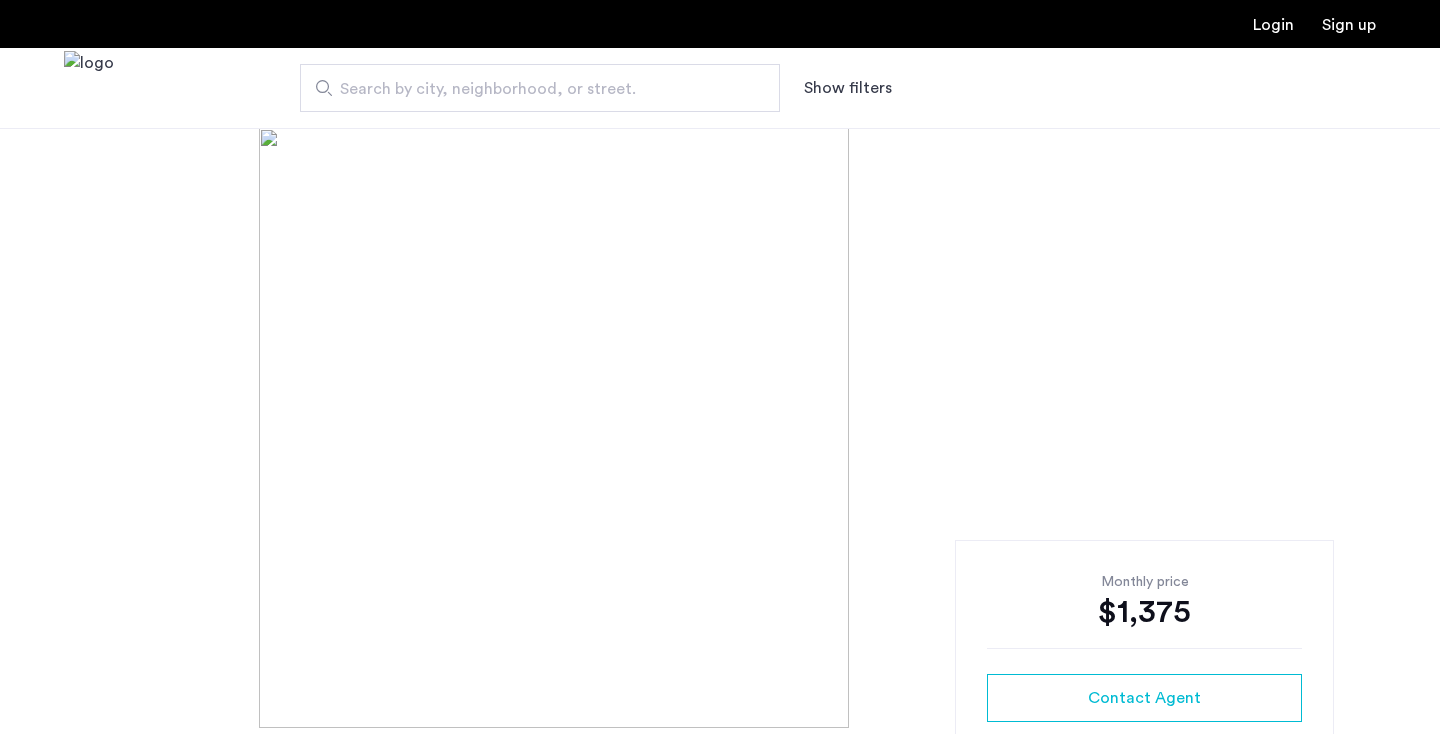 scroll, scrollTop: 0, scrollLeft: 0, axis: both 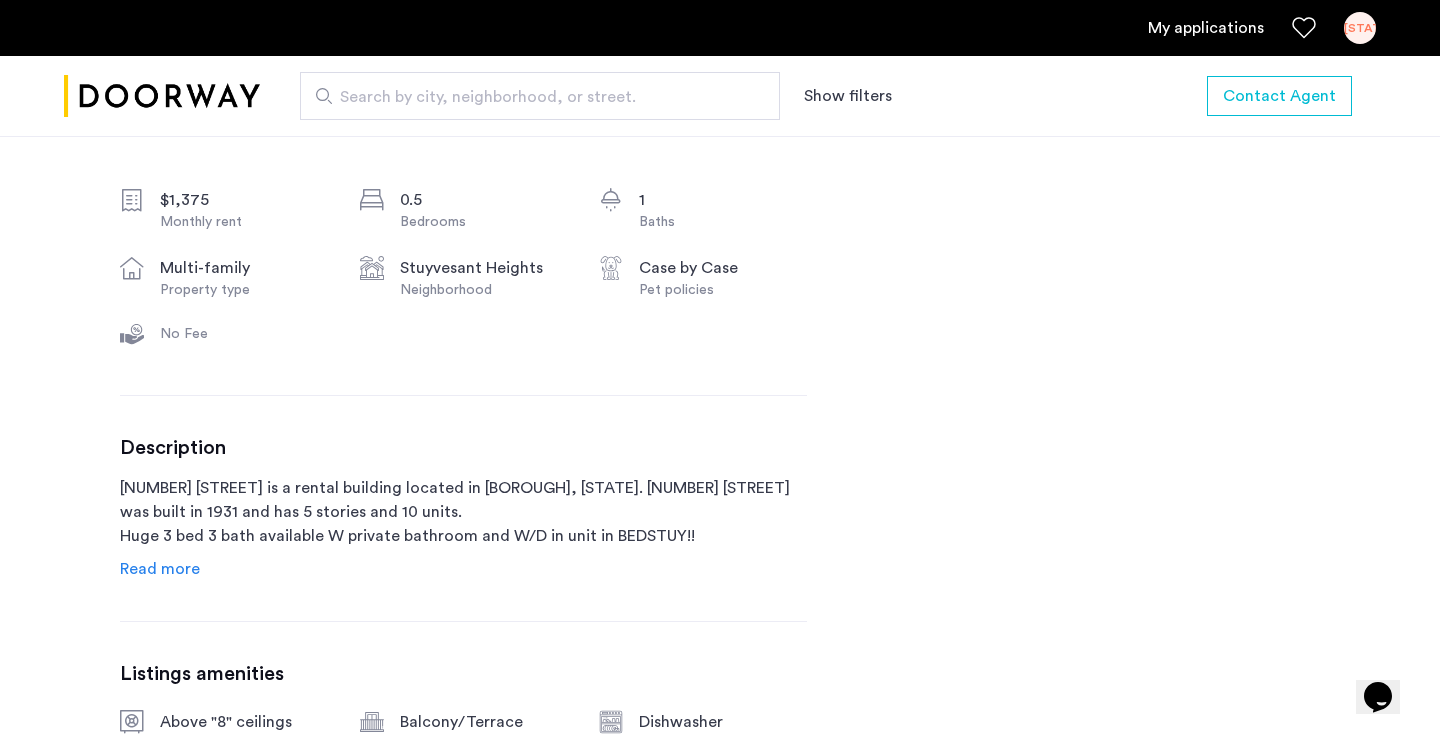 click on "Read more" 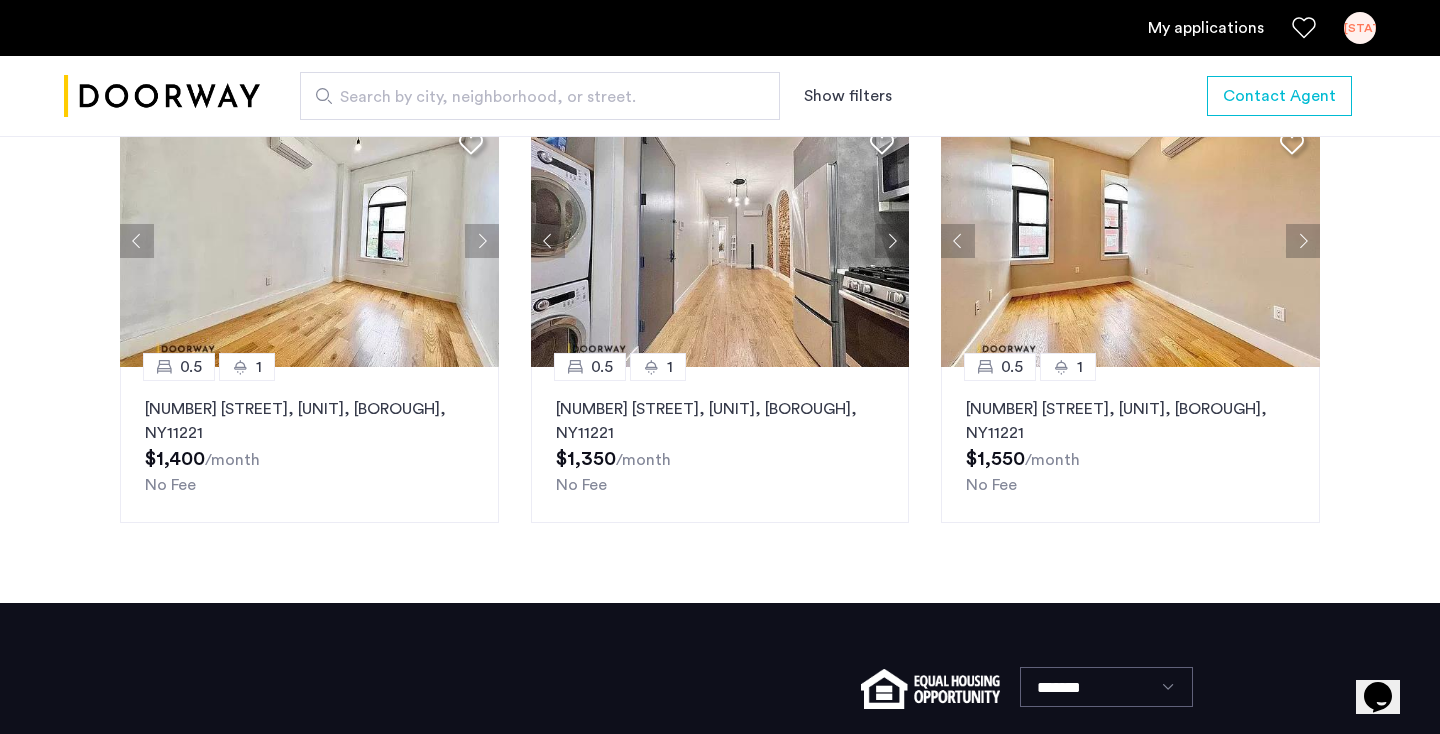 scroll, scrollTop: 3090, scrollLeft: 0, axis: vertical 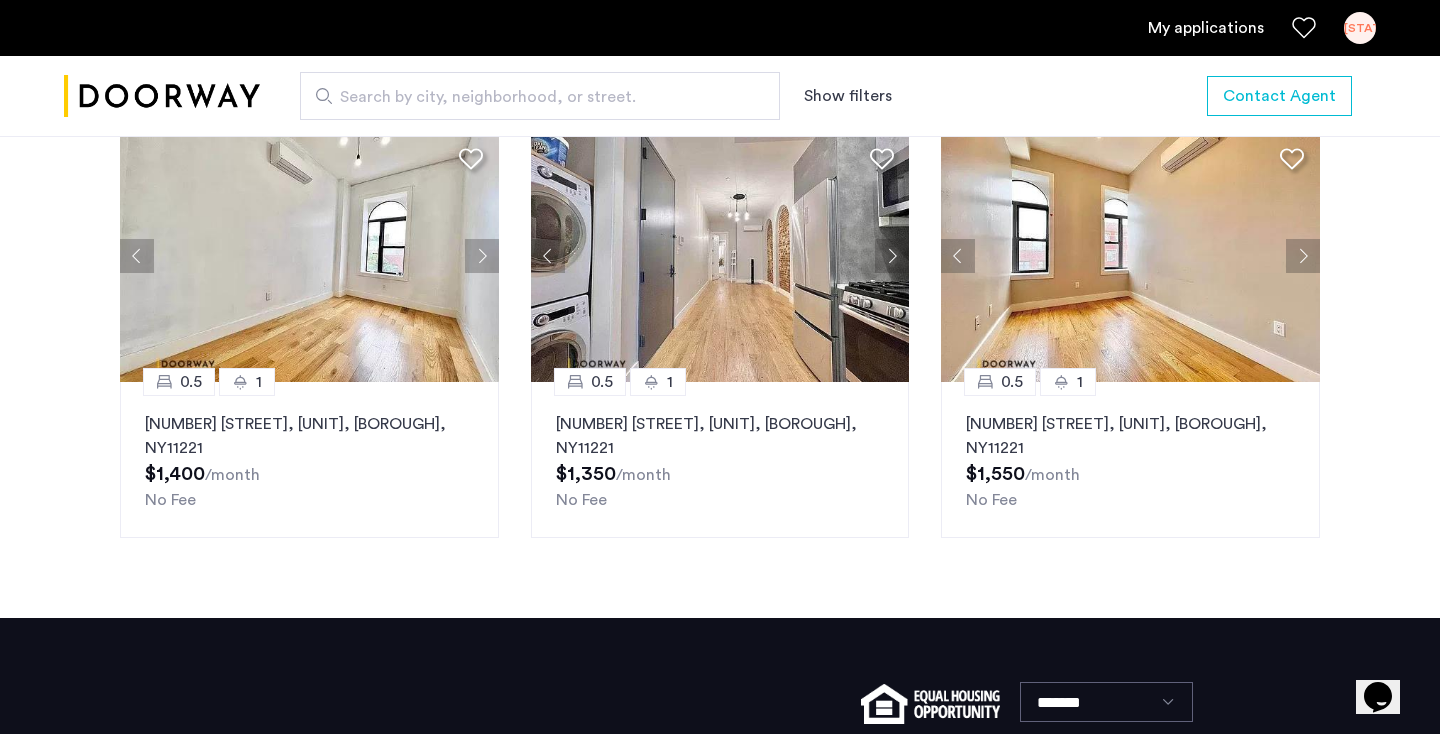 click 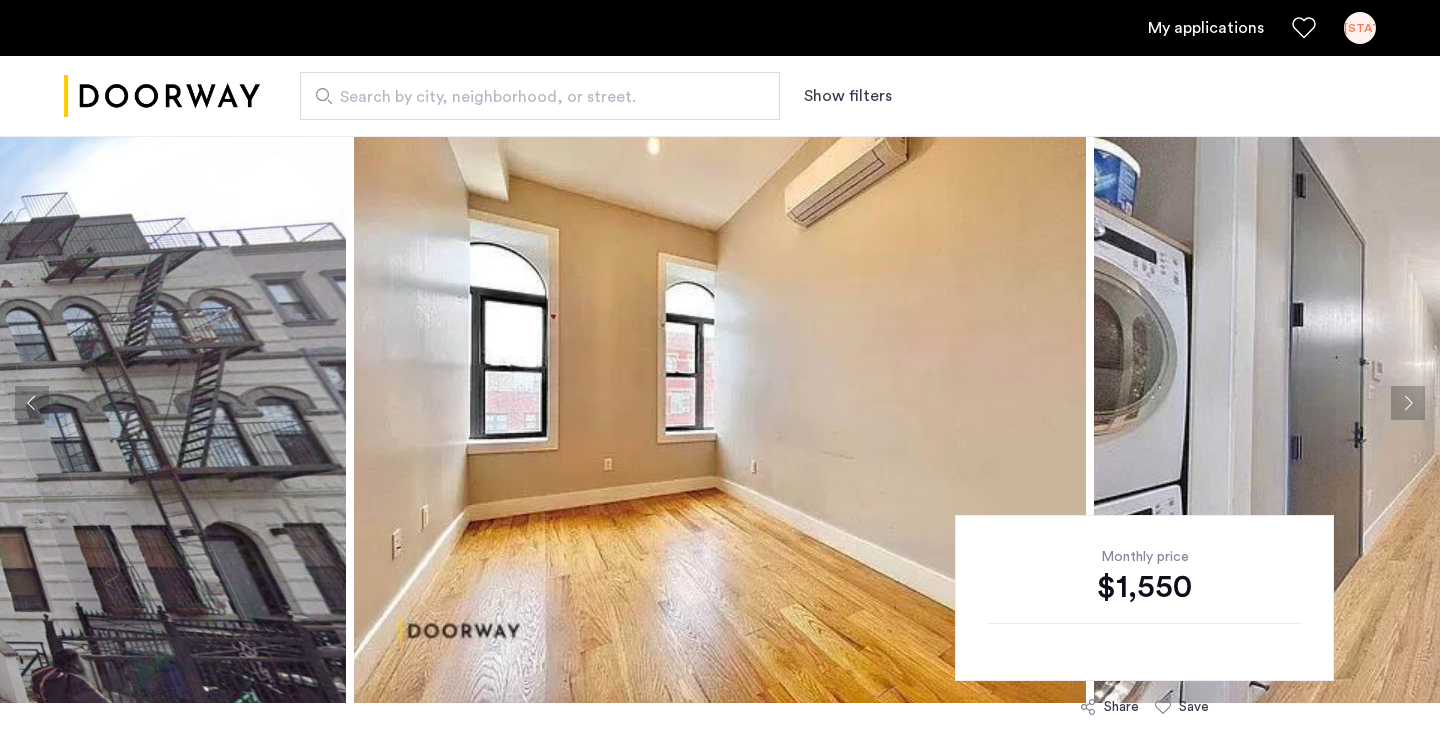 scroll, scrollTop: 42, scrollLeft: 0, axis: vertical 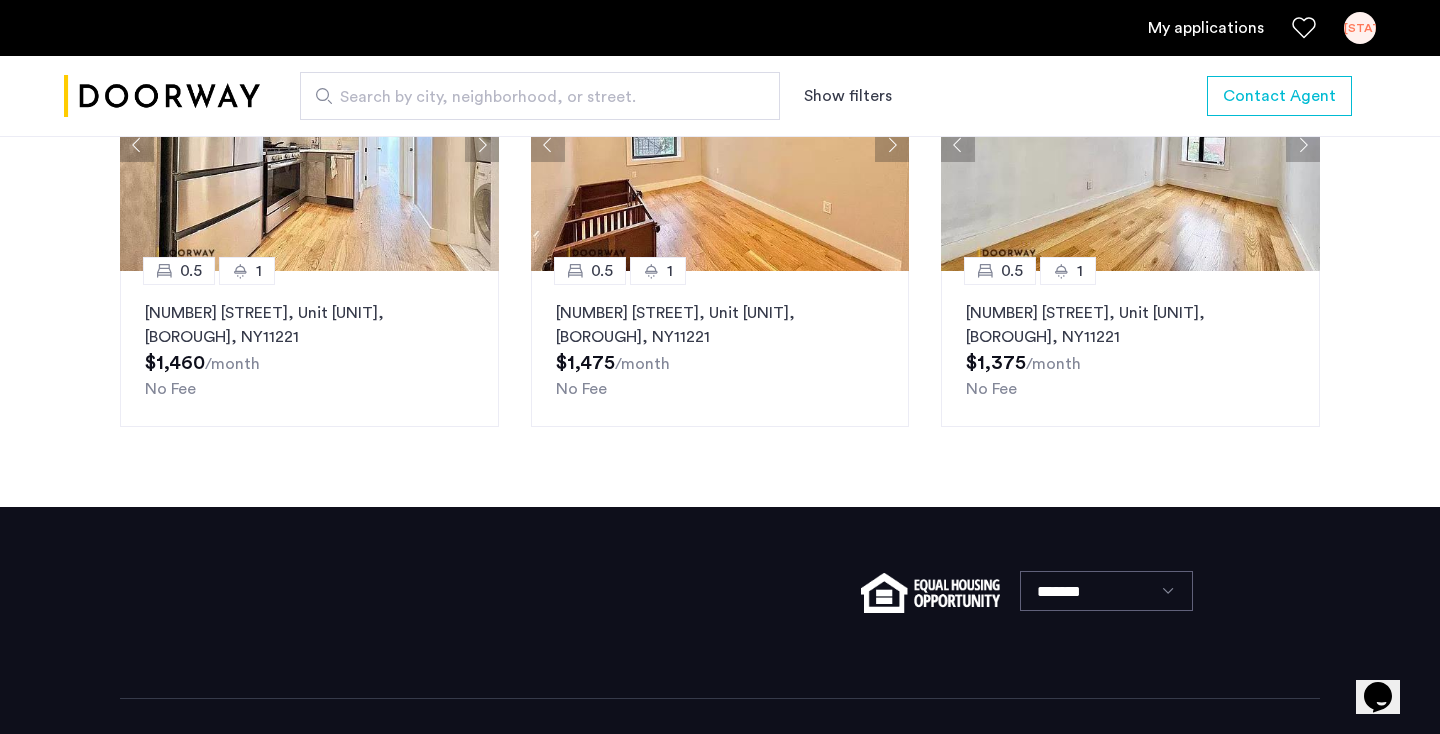 click on "0.5 1 856 Greene Avenue, Unit 2LBL, Brooklyn , NY  11221  $1,375  /month No Fee" 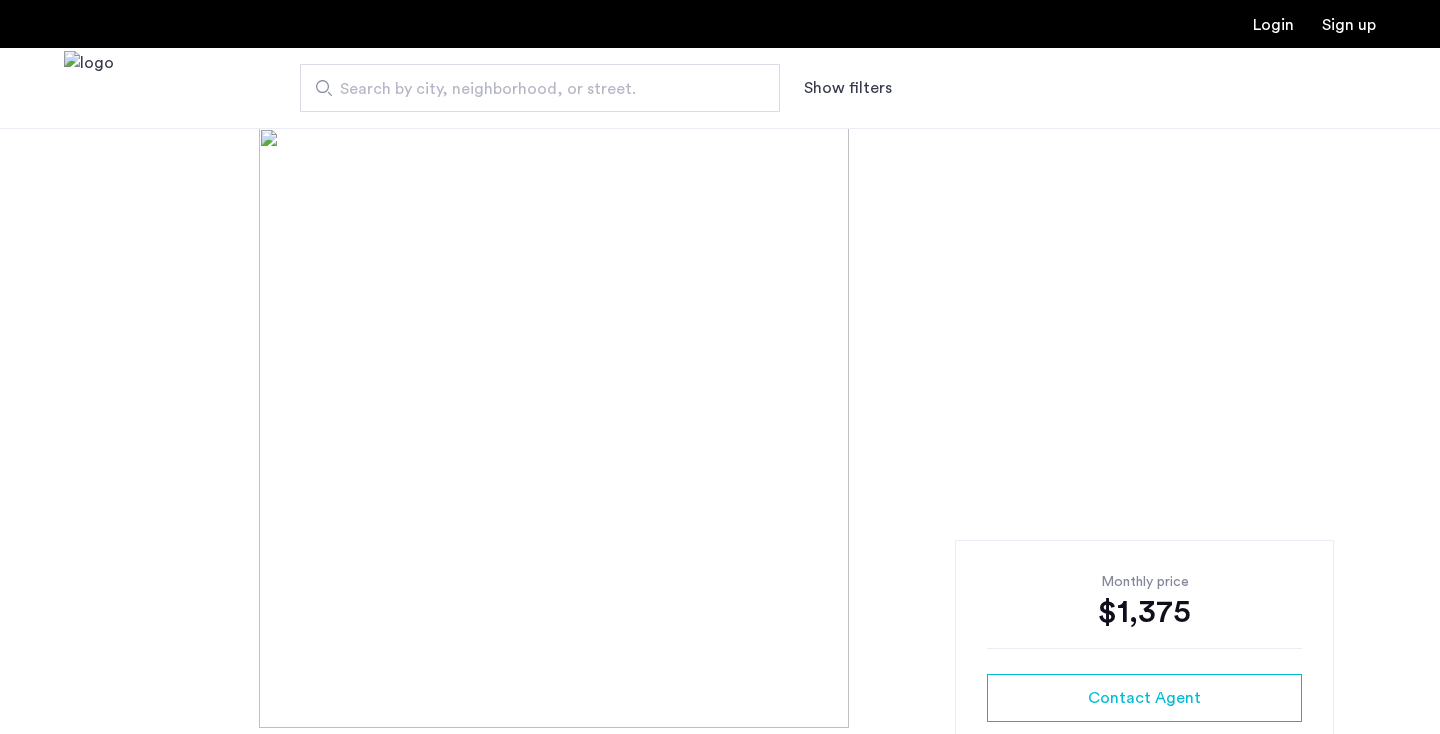 scroll, scrollTop: 0, scrollLeft: 0, axis: both 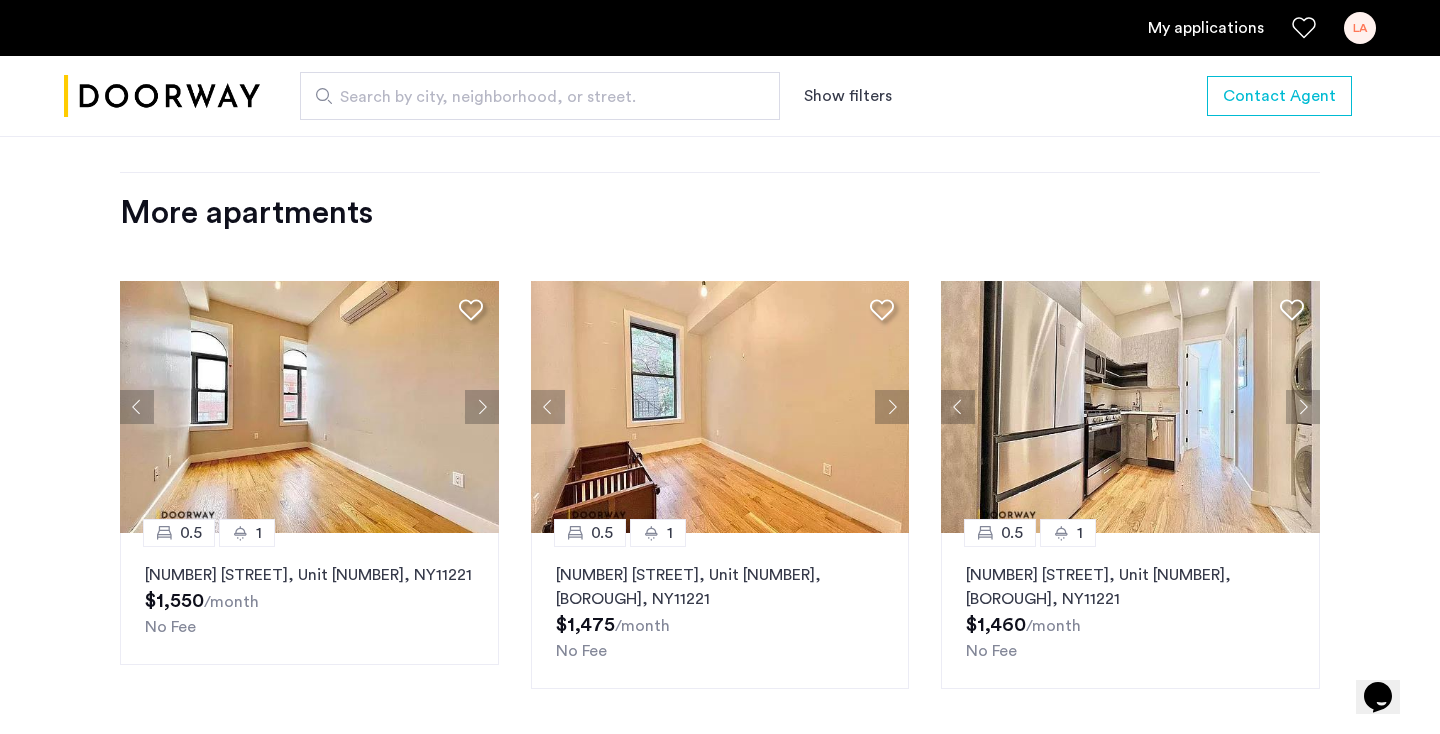 click at bounding box center (162, 96) 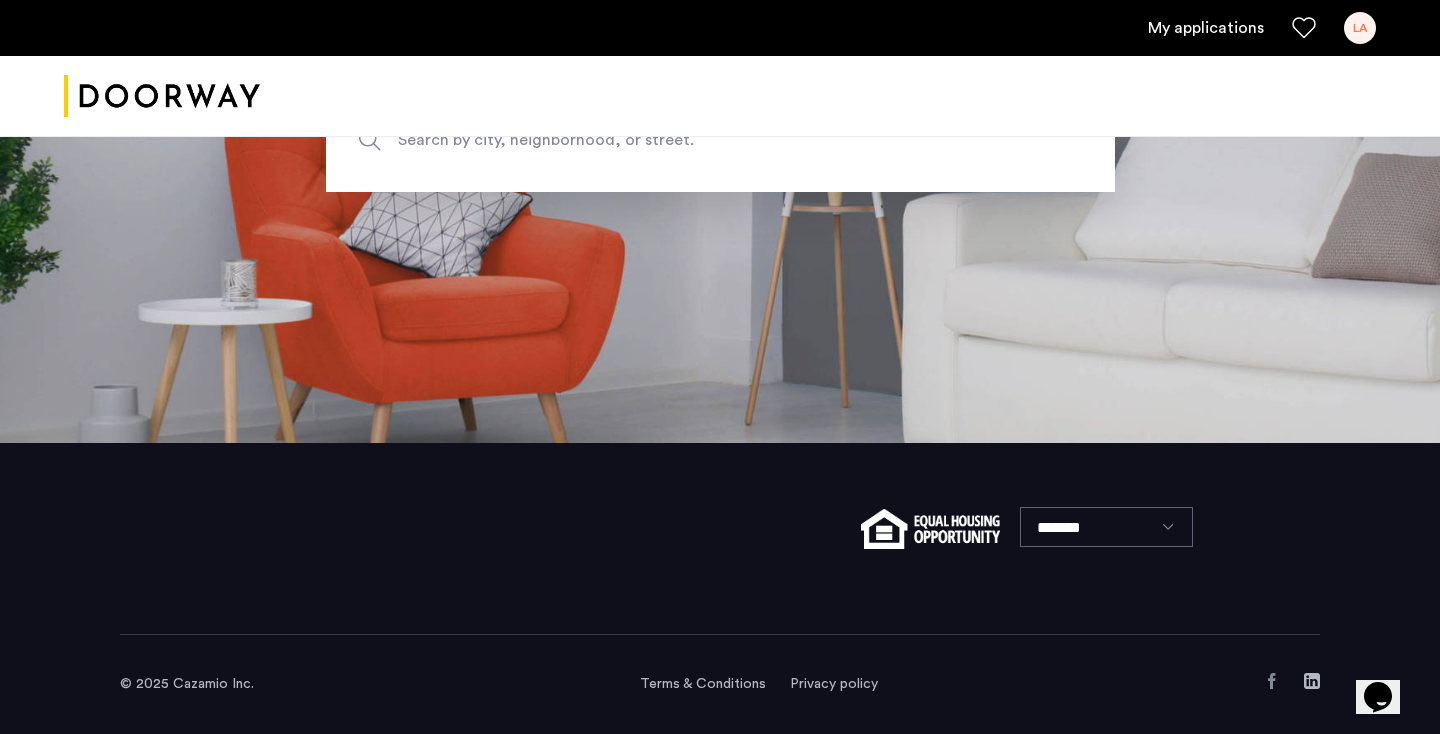 scroll, scrollTop: 0, scrollLeft: 0, axis: both 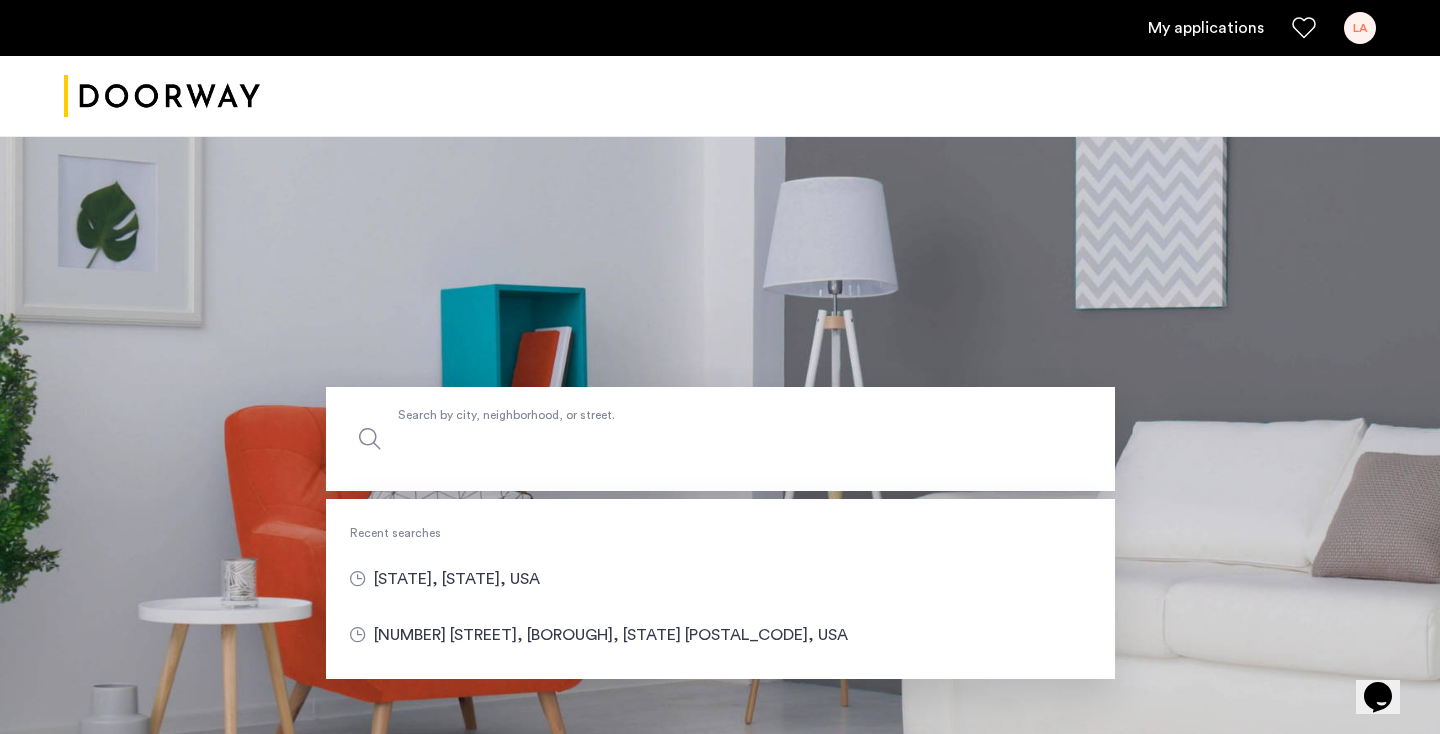 click on "Search by city, neighborhood, or street." at bounding box center [720, 439] 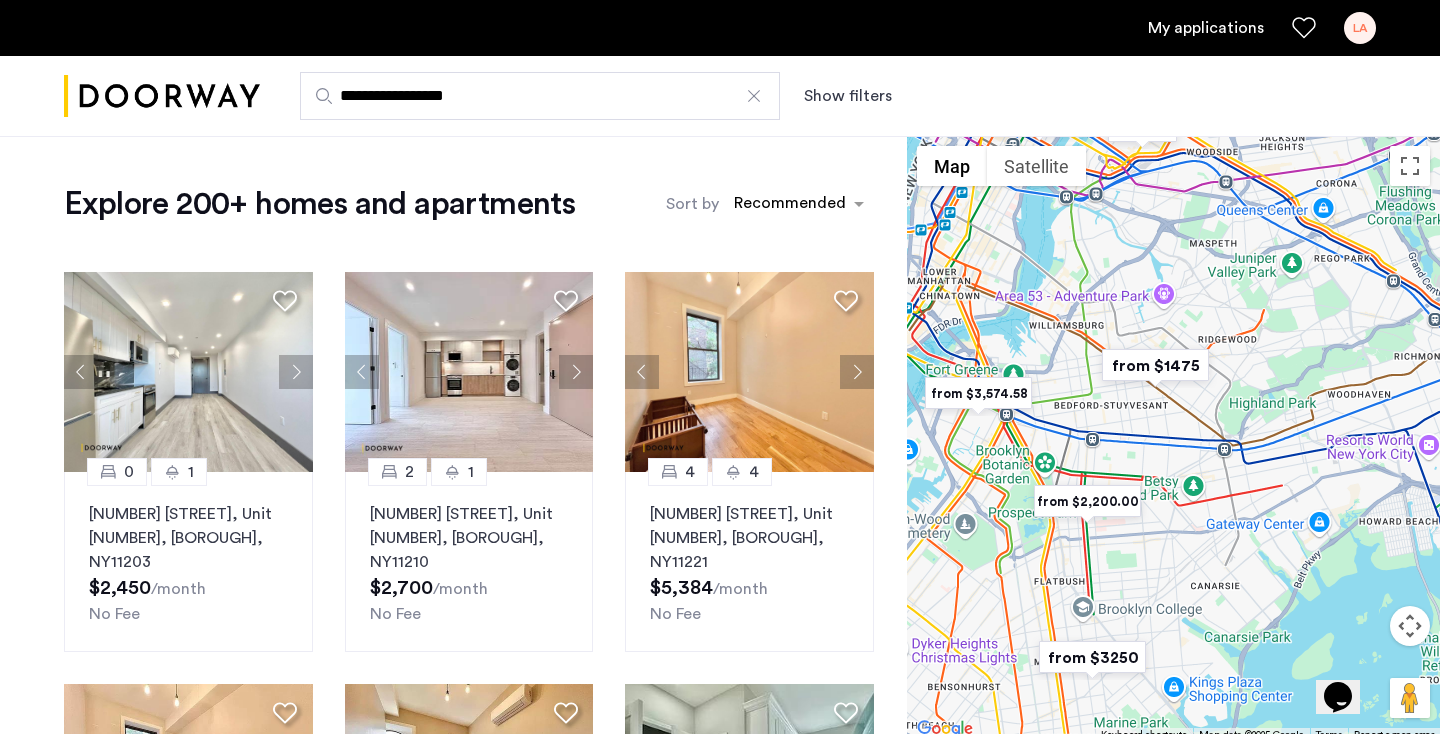 drag, startPoint x: 1247, startPoint y: 589, endPoint x: 1089, endPoint y: 477, distance: 193.66982 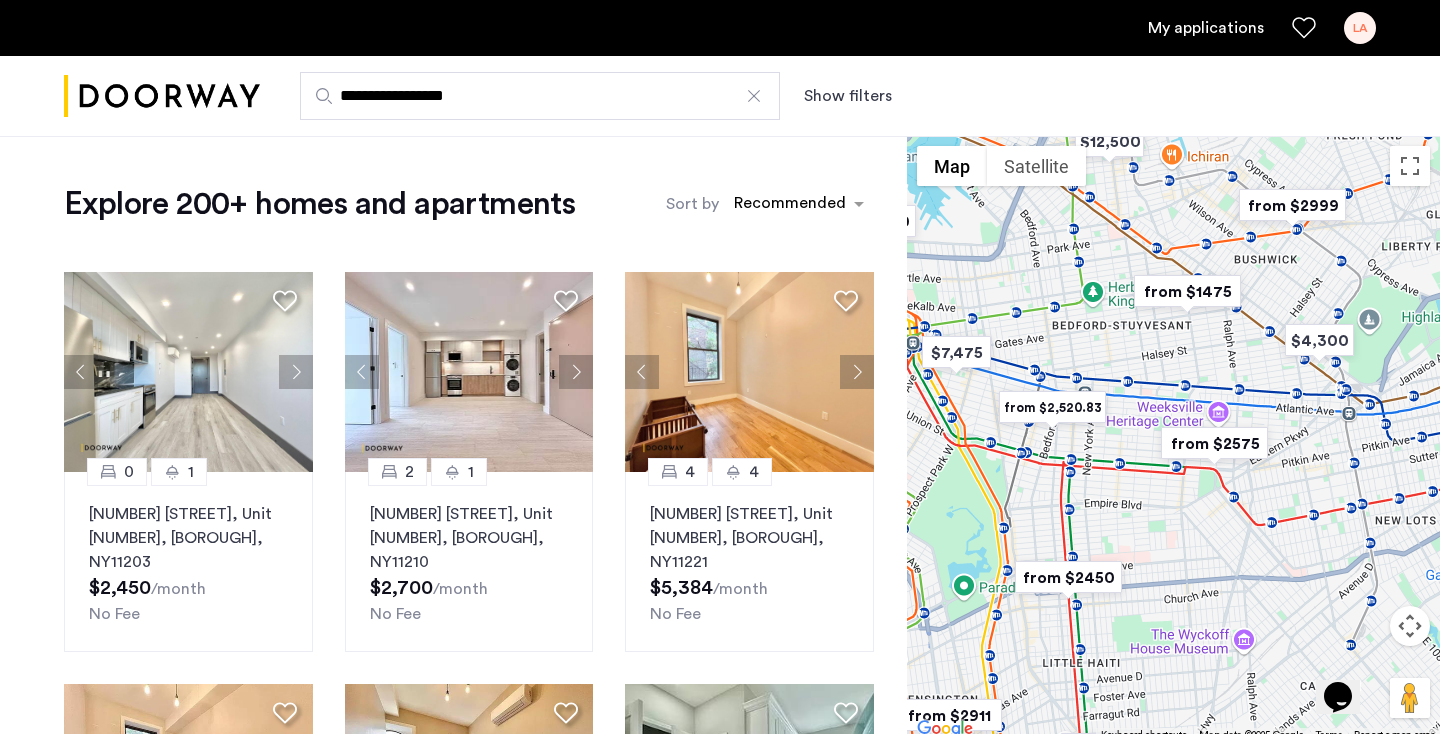 drag, startPoint x: 1263, startPoint y: 283, endPoint x: 1285, endPoint y: 245, distance: 43.908997 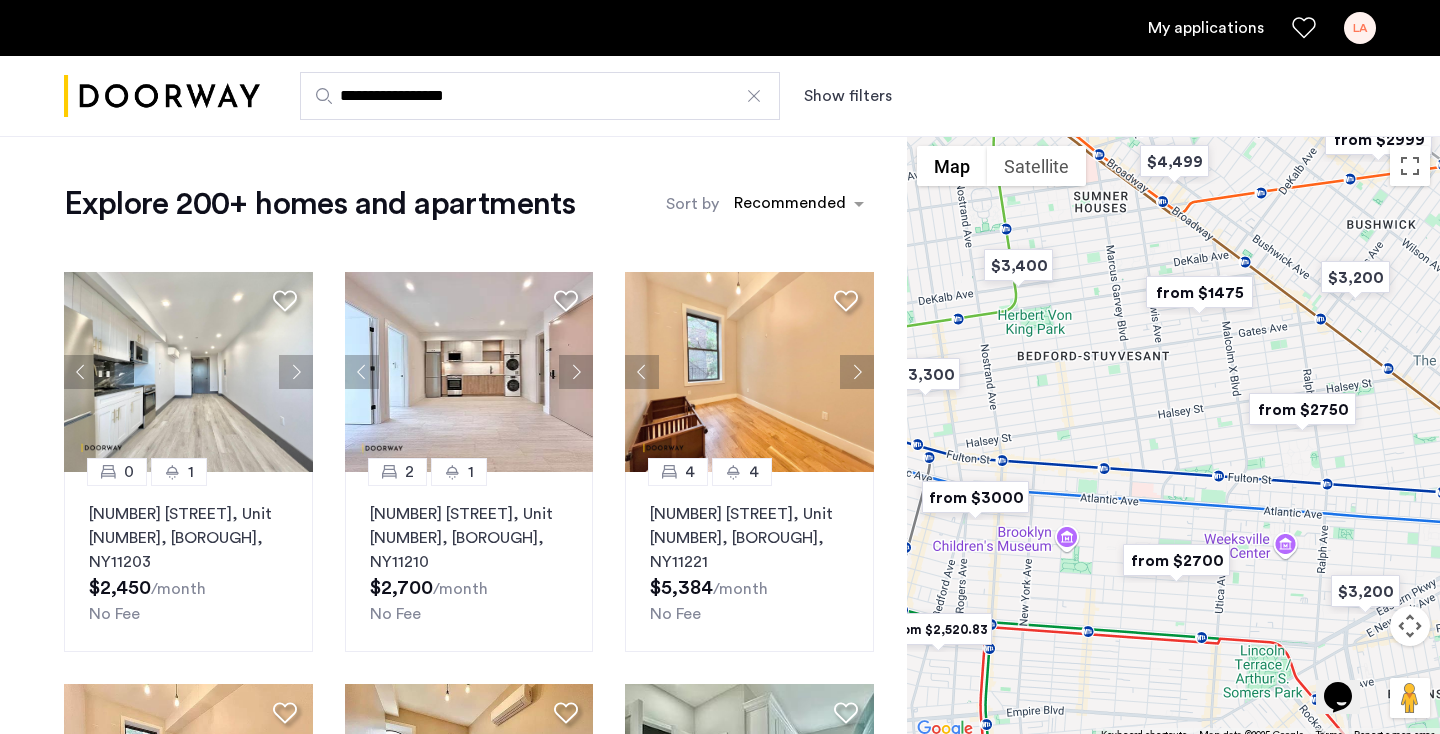 drag, startPoint x: 1279, startPoint y: 238, endPoint x: 1234, endPoint y: 445, distance: 211.83484 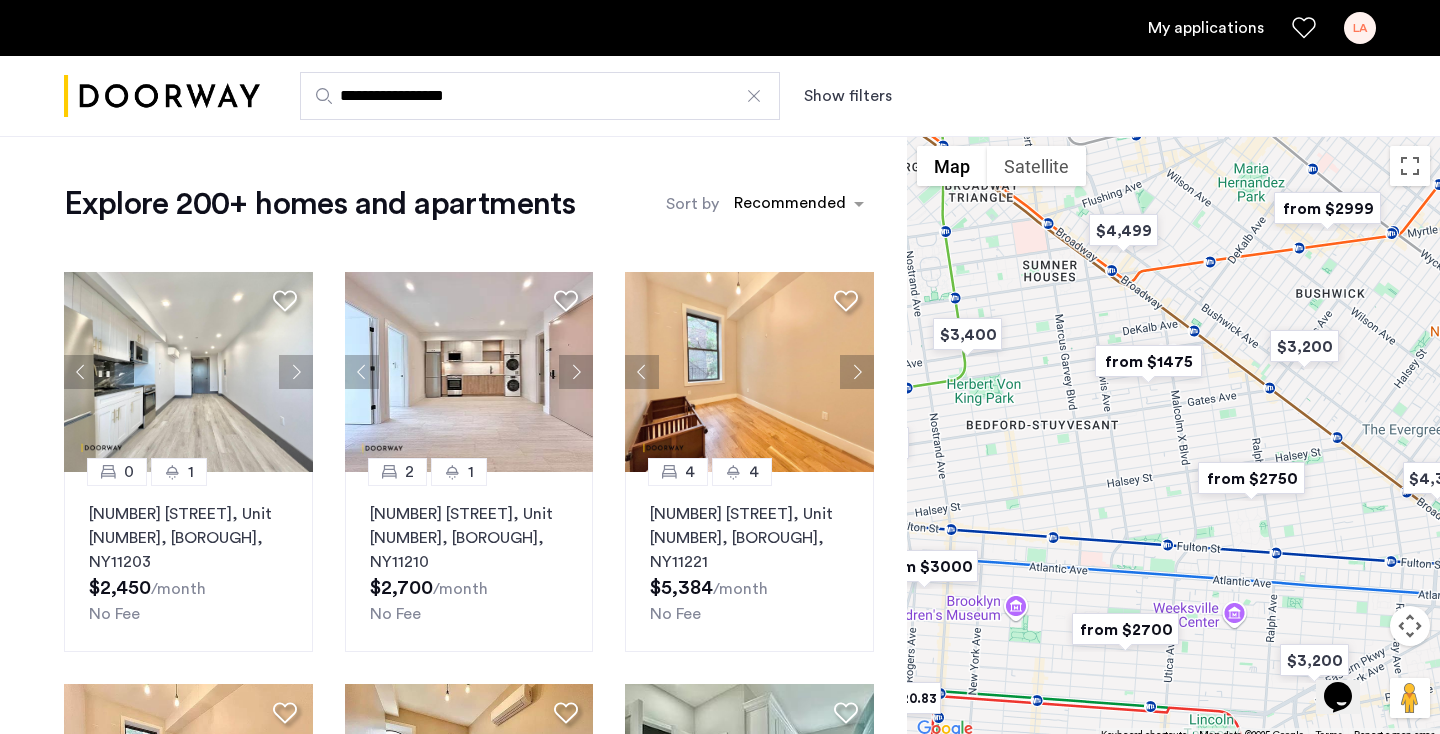 click at bounding box center [1148, 361] 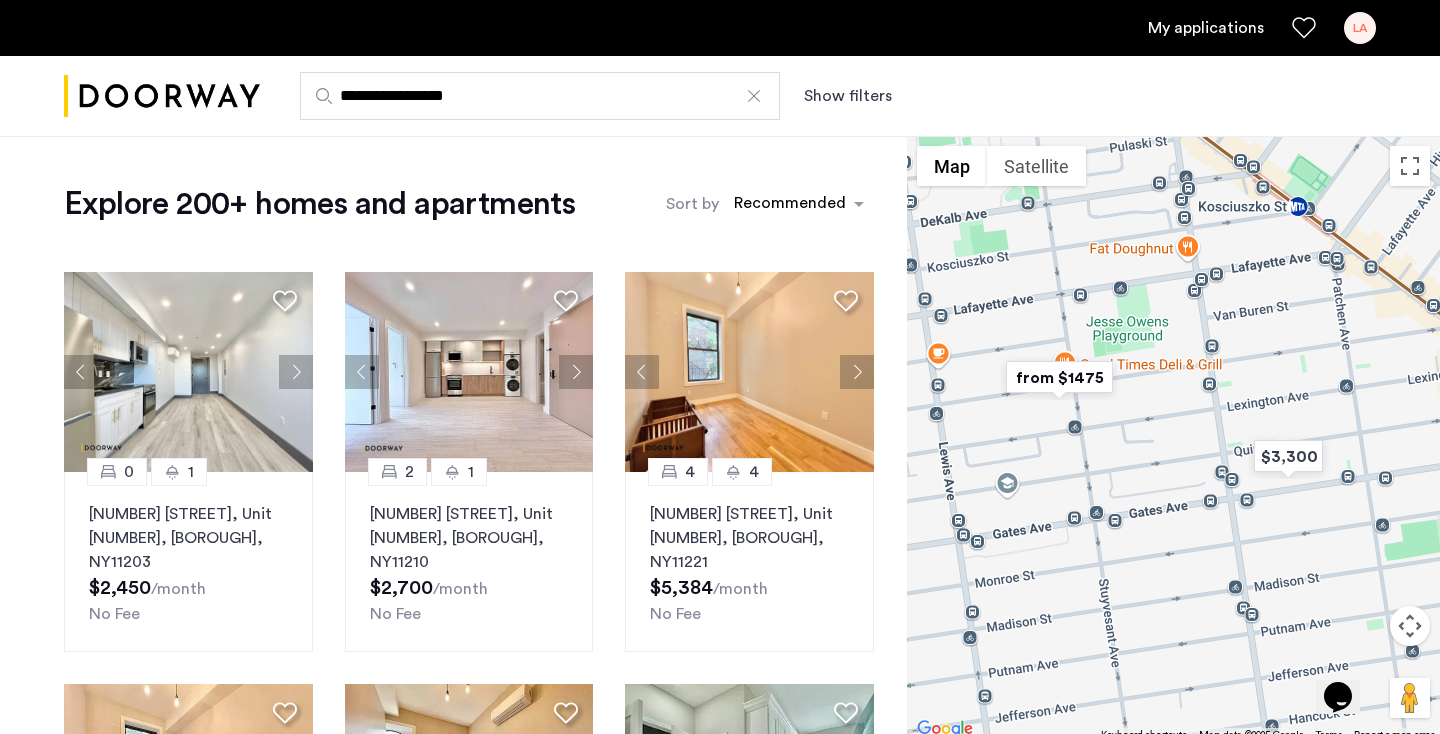 click at bounding box center [1059, 377] 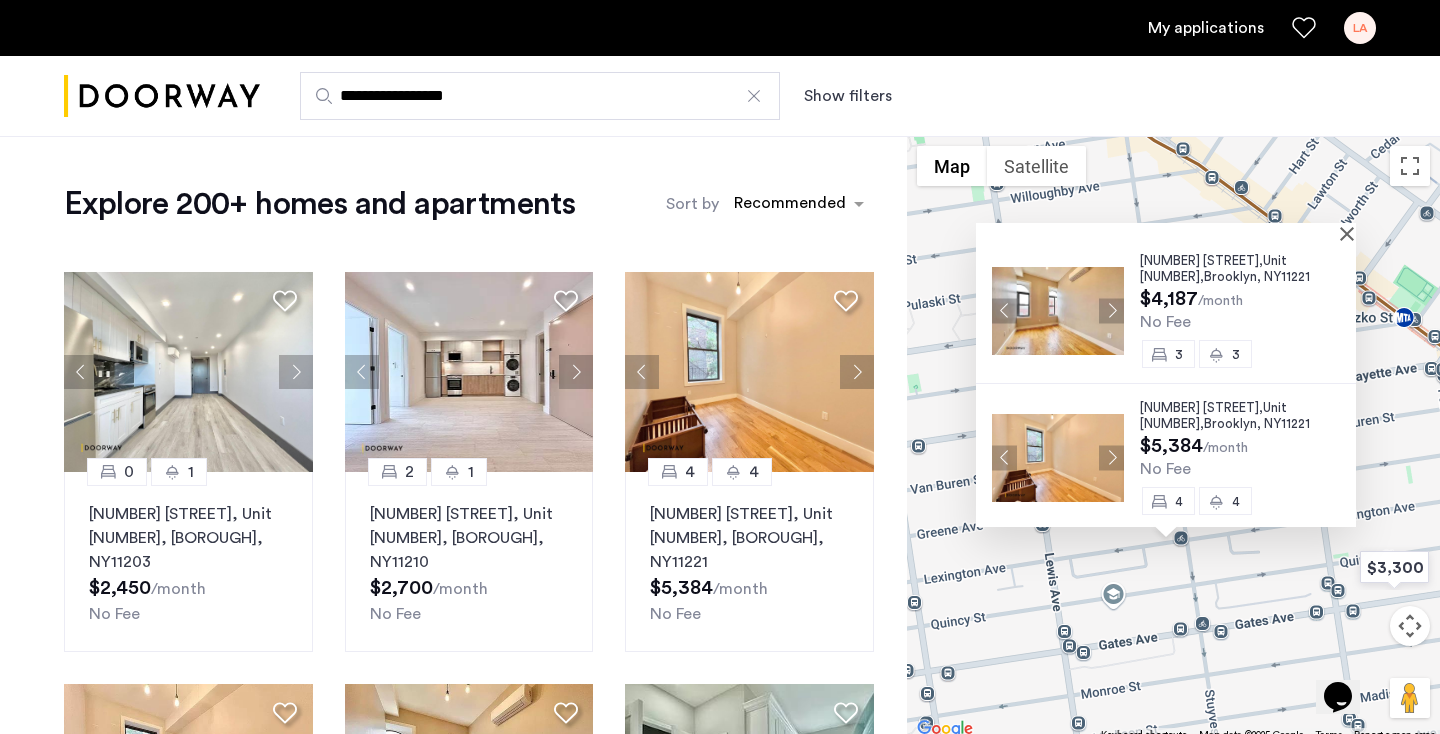 scroll, scrollTop: 160, scrollLeft: 0, axis: vertical 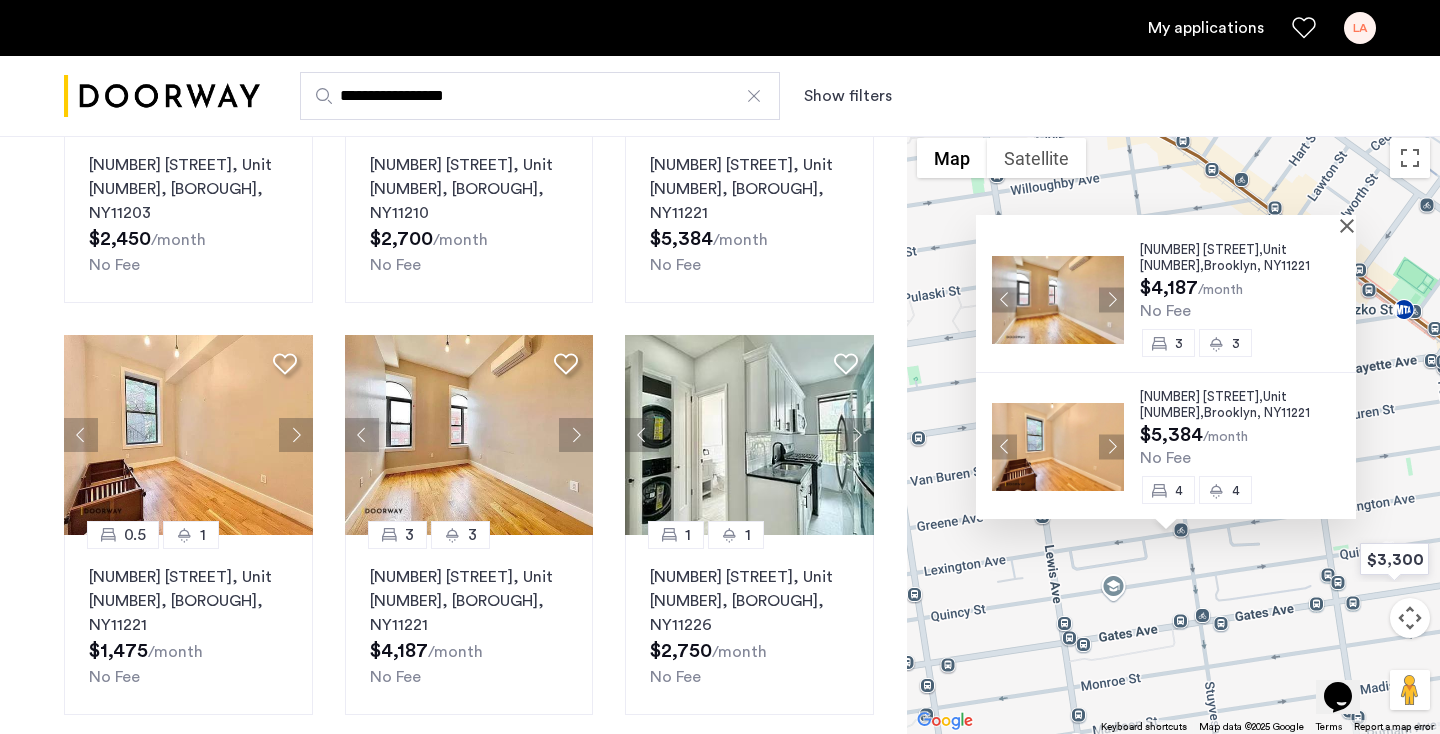 click on "[NUMBER] [STREET], Unit [NUMBER], [BOROUGH] , [STATE] [POSTAL_CODE] $1,475 /month No Fee 0.5 1 [NUMBER] [STREET], Unit [NUMBER], [BOROUGH] , [STATE] [POSTAL_CODE] $4,187 /month No Fee 3 3 [NUMBER] [STREET], Unit [NUMBER], [BOROUGH] , [STATE] [POSTAL_CODE] $5,384 /month No Fee 4 4" at bounding box center [1173, 431] 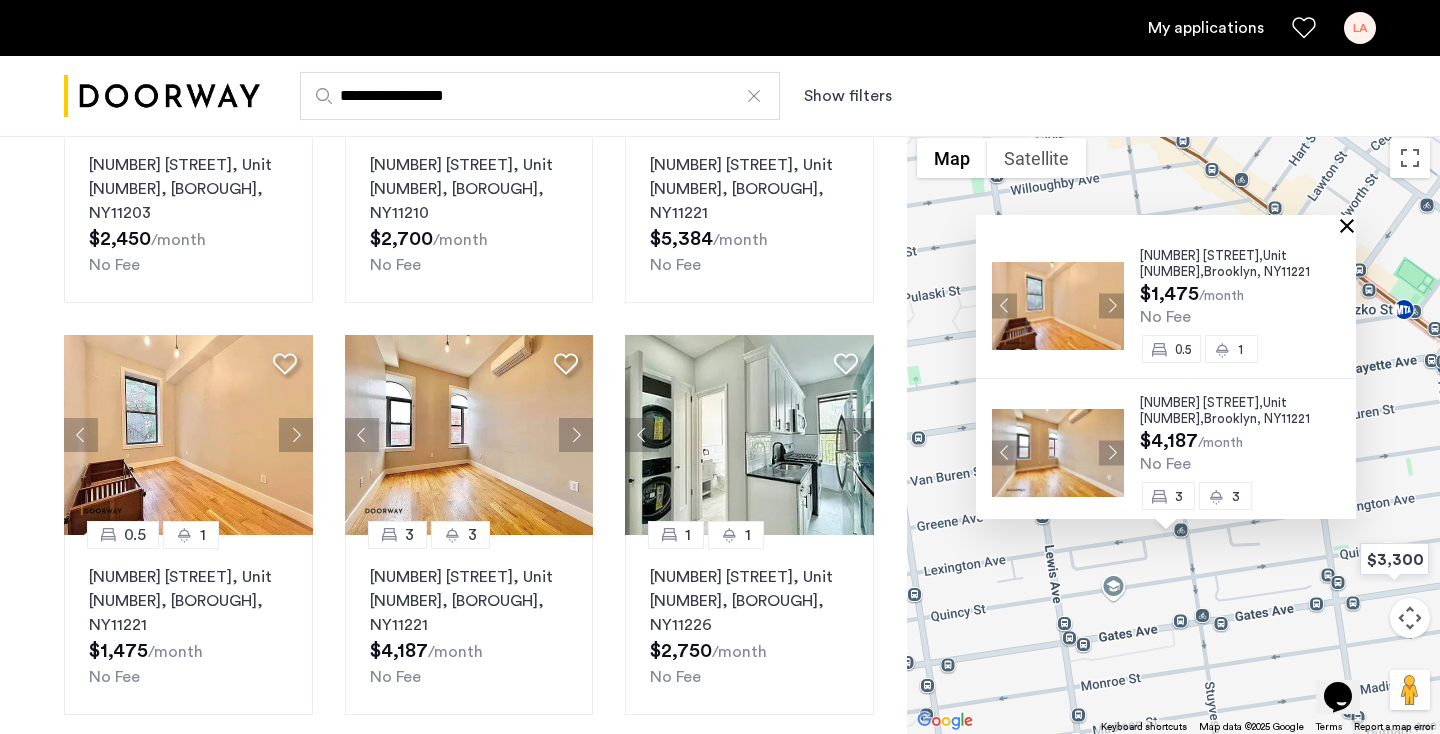 click at bounding box center (1351, 225) 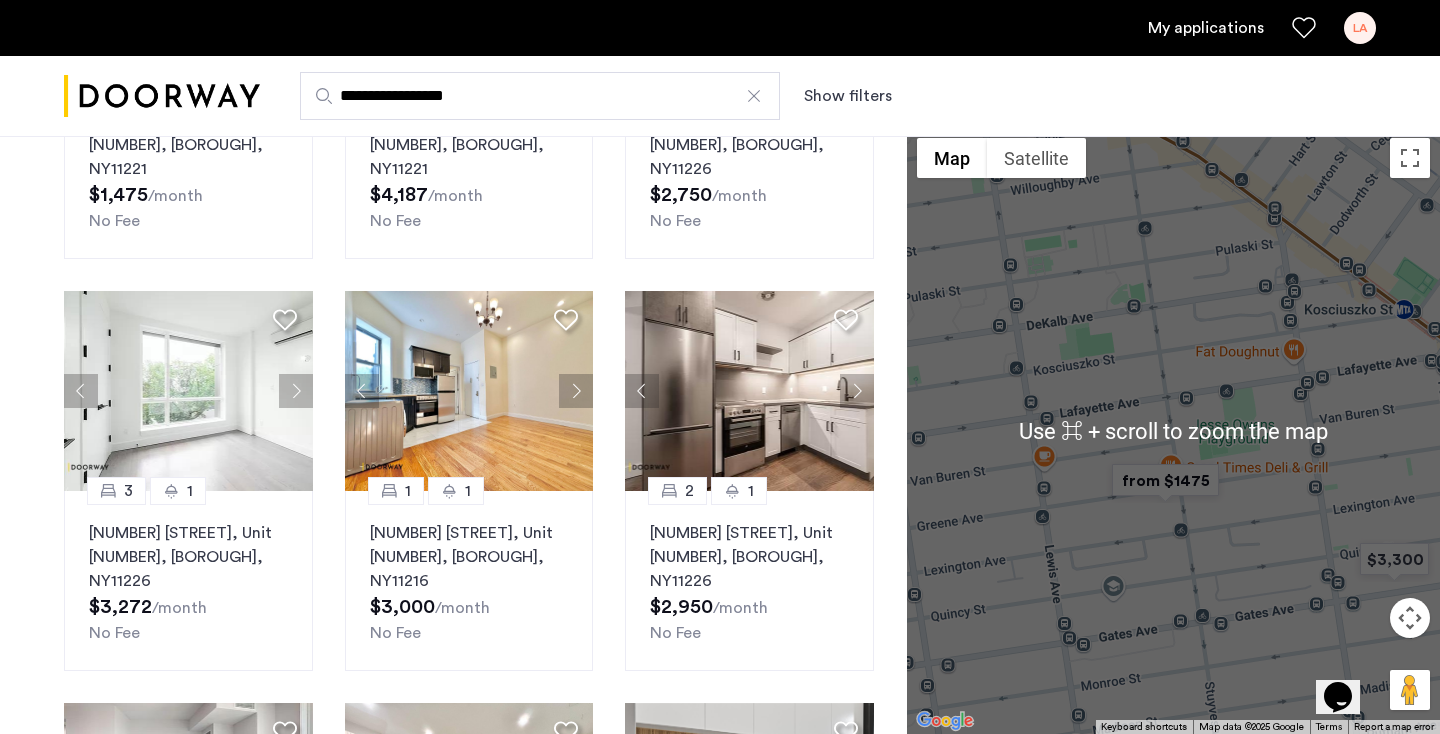 scroll, scrollTop: 870, scrollLeft: 0, axis: vertical 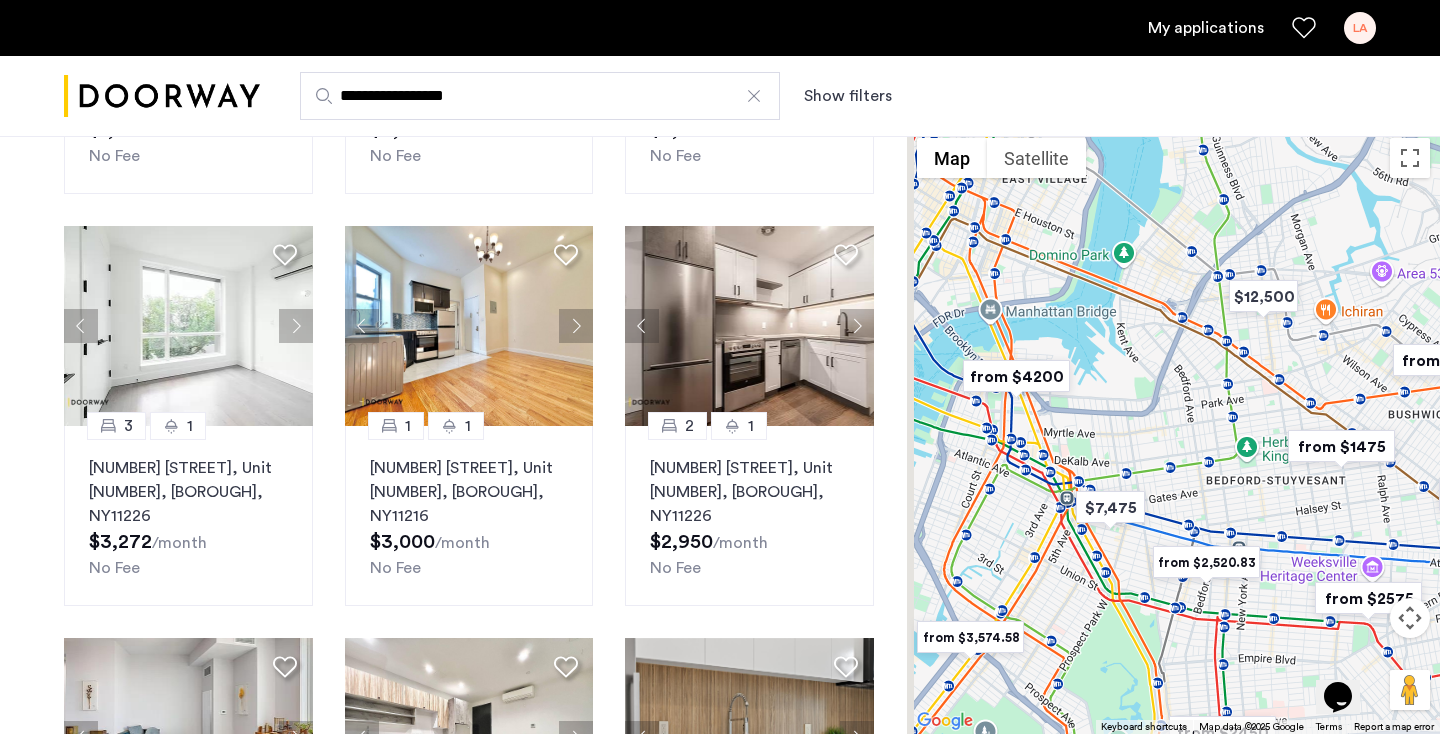 drag, startPoint x: 1157, startPoint y: 420, endPoint x: 1386, endPoint y: 363, distance: 235.98729 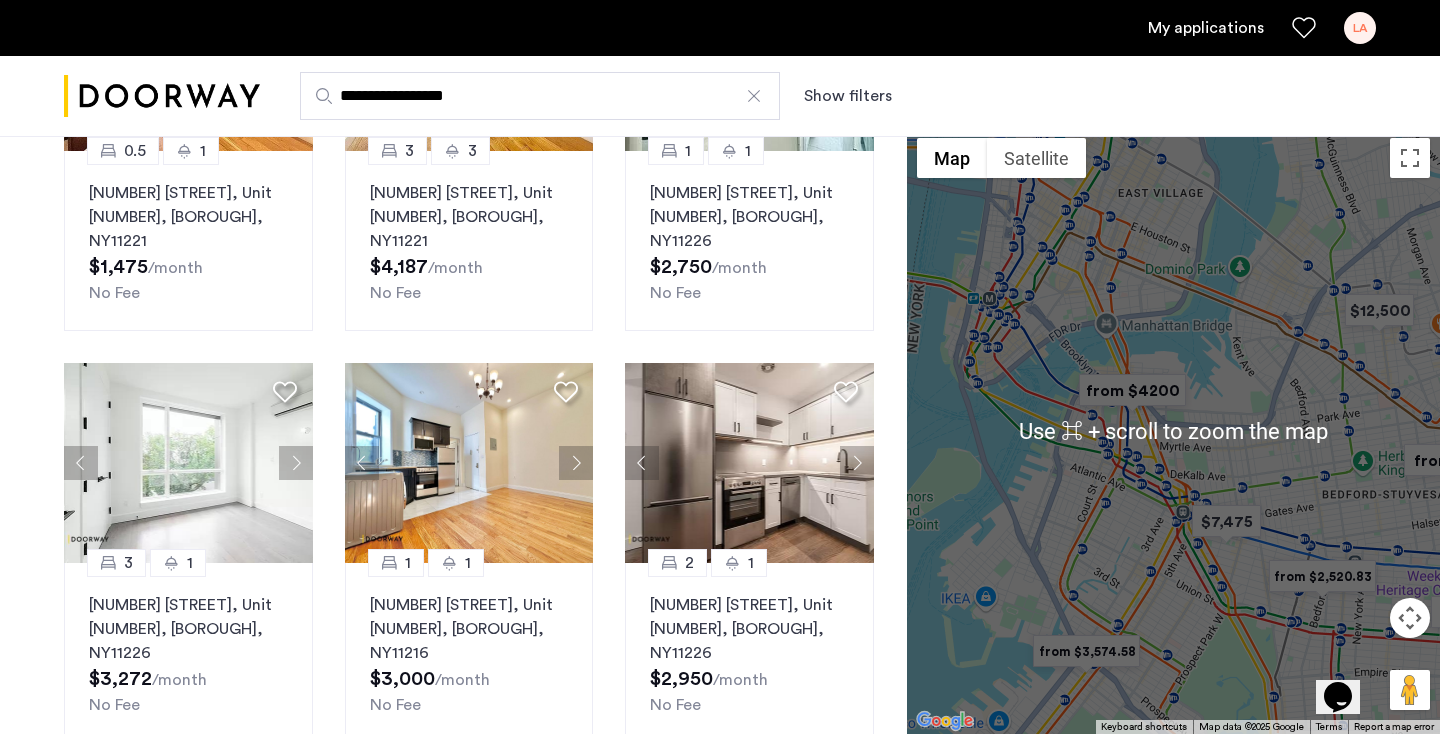 scroll, scrollTop: 677, scrollLeft: 0, axis: vertical 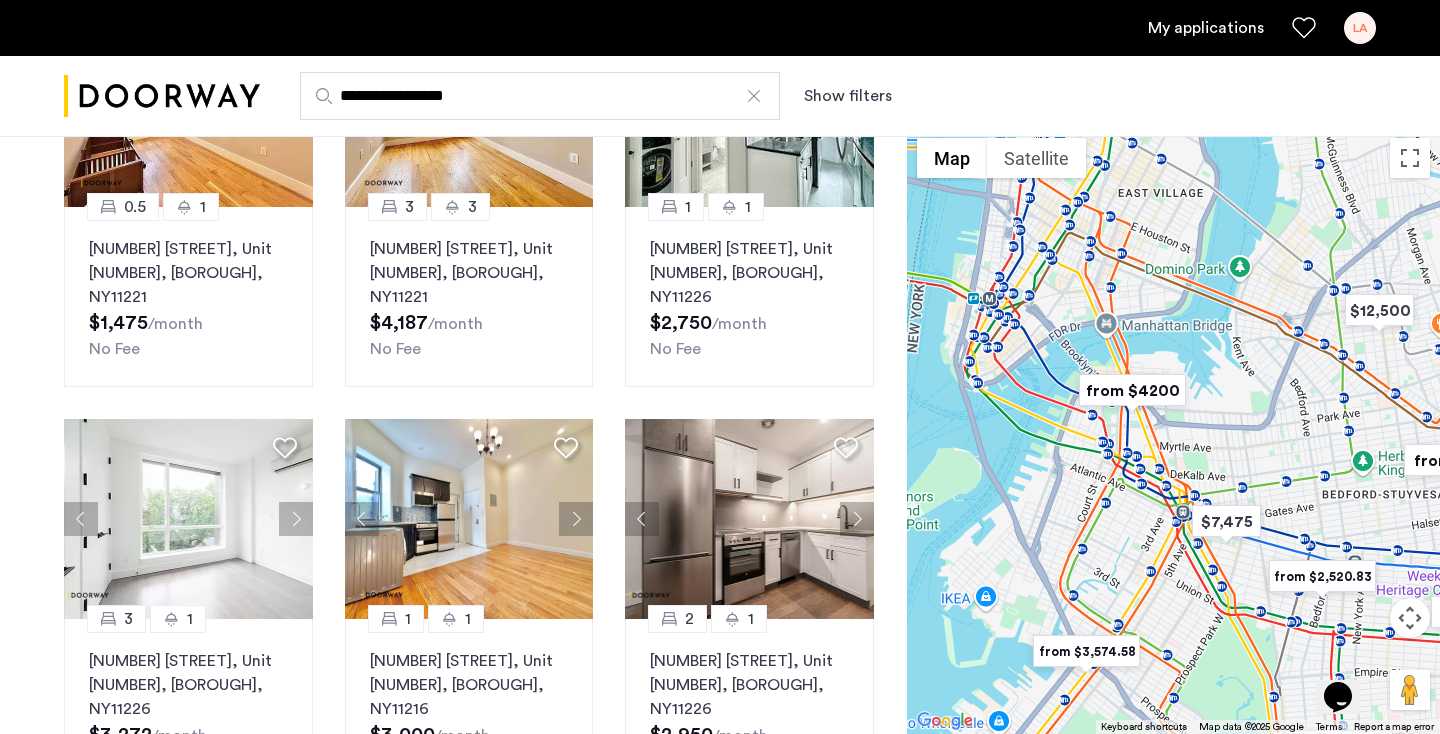 click at bounding box center (1132, 390) 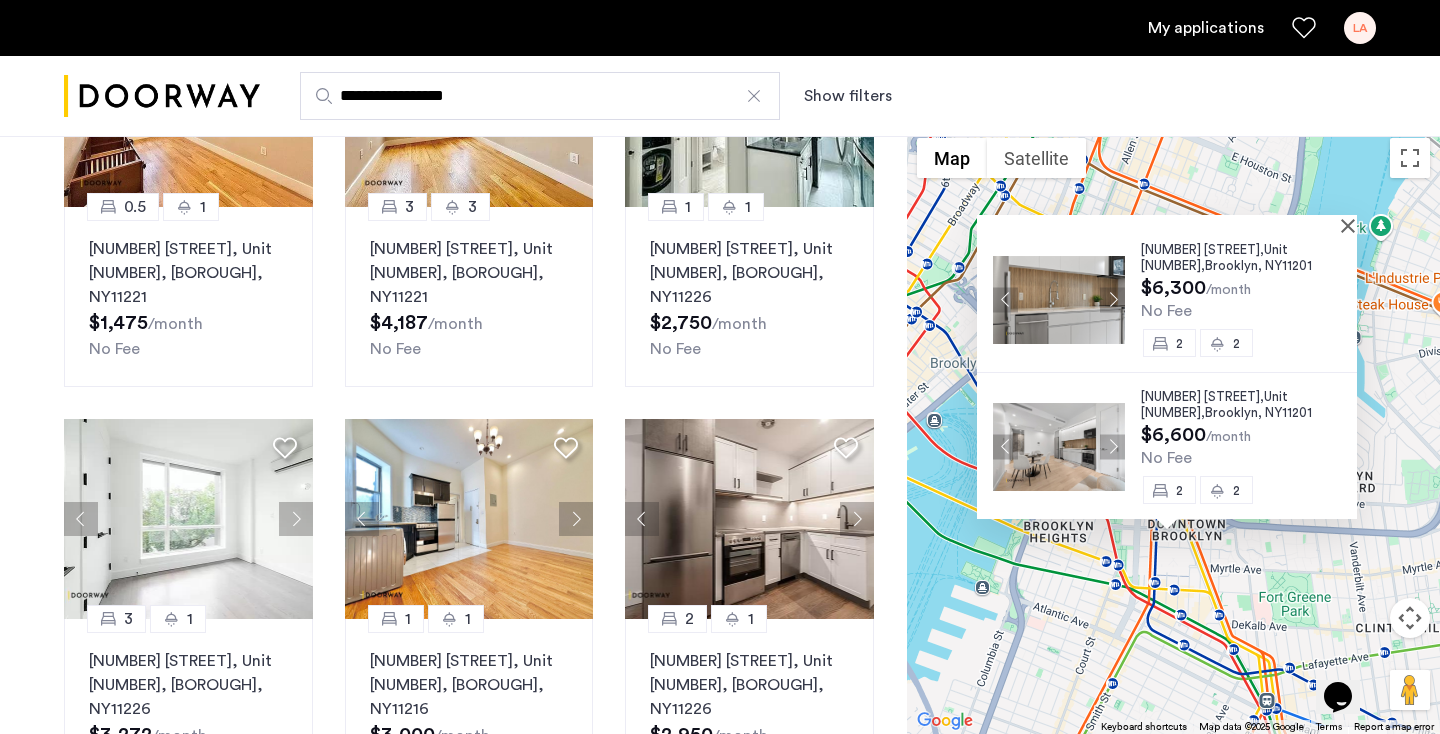 scroll, scrollTop: 459, scrollLeft: 0, axis: vertical 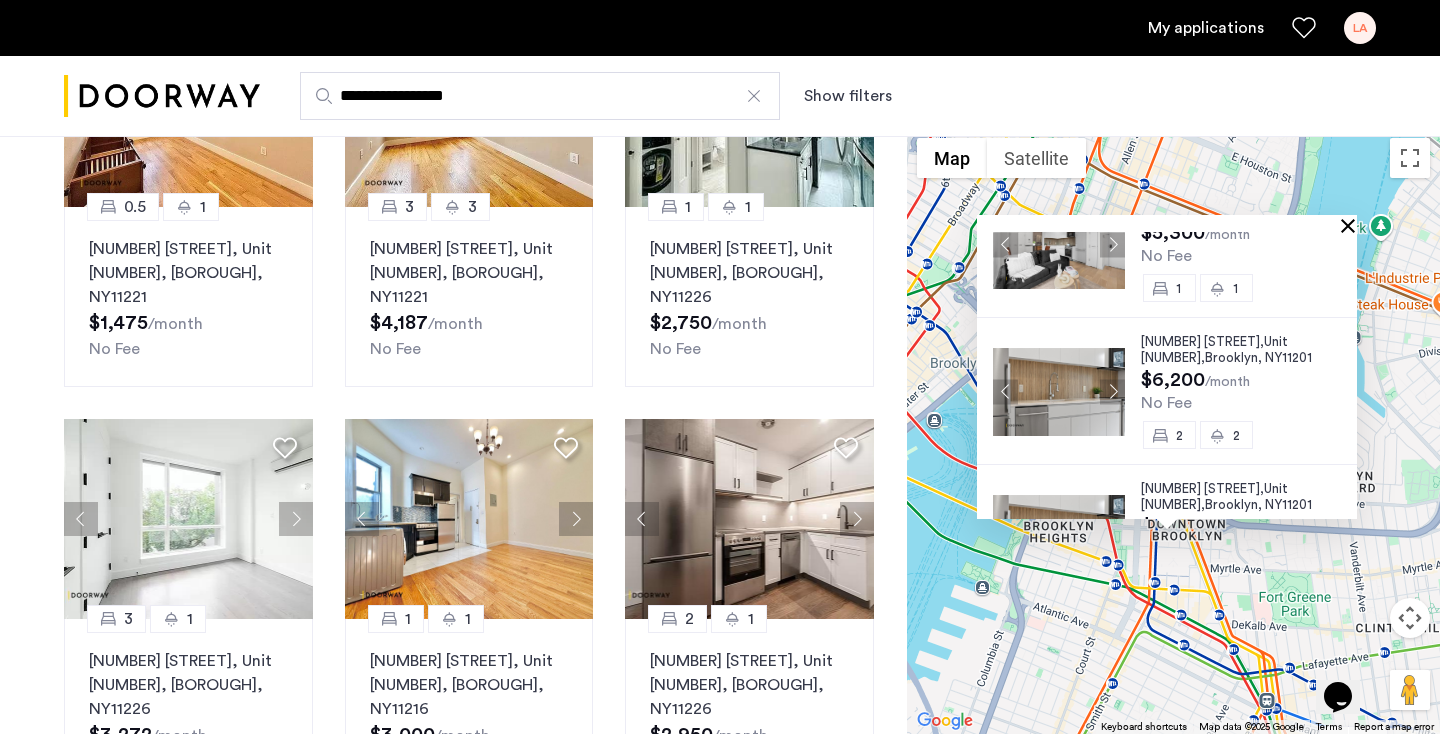click at bounding box center (1352, 225) 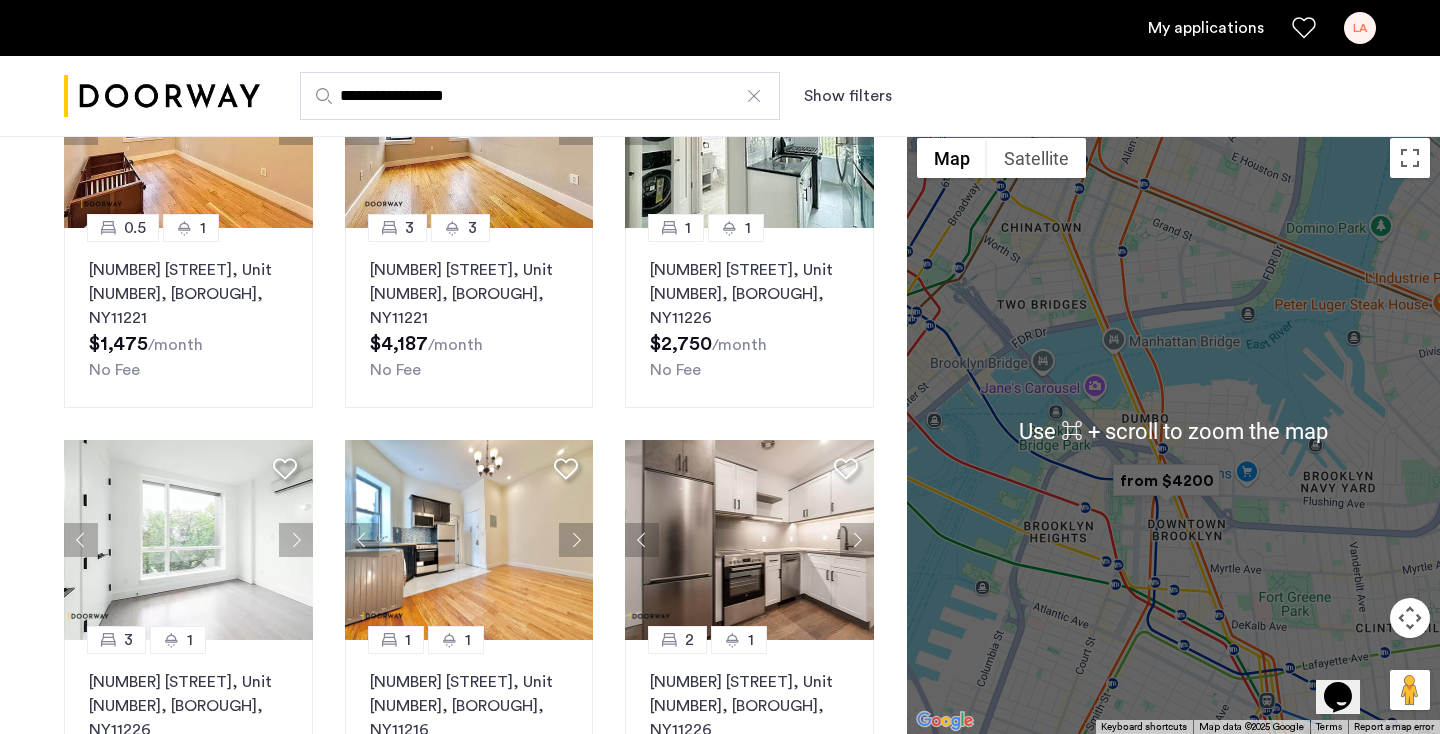 scroll, scrollTop: 657, scrollLeft: 0, axis: vertical 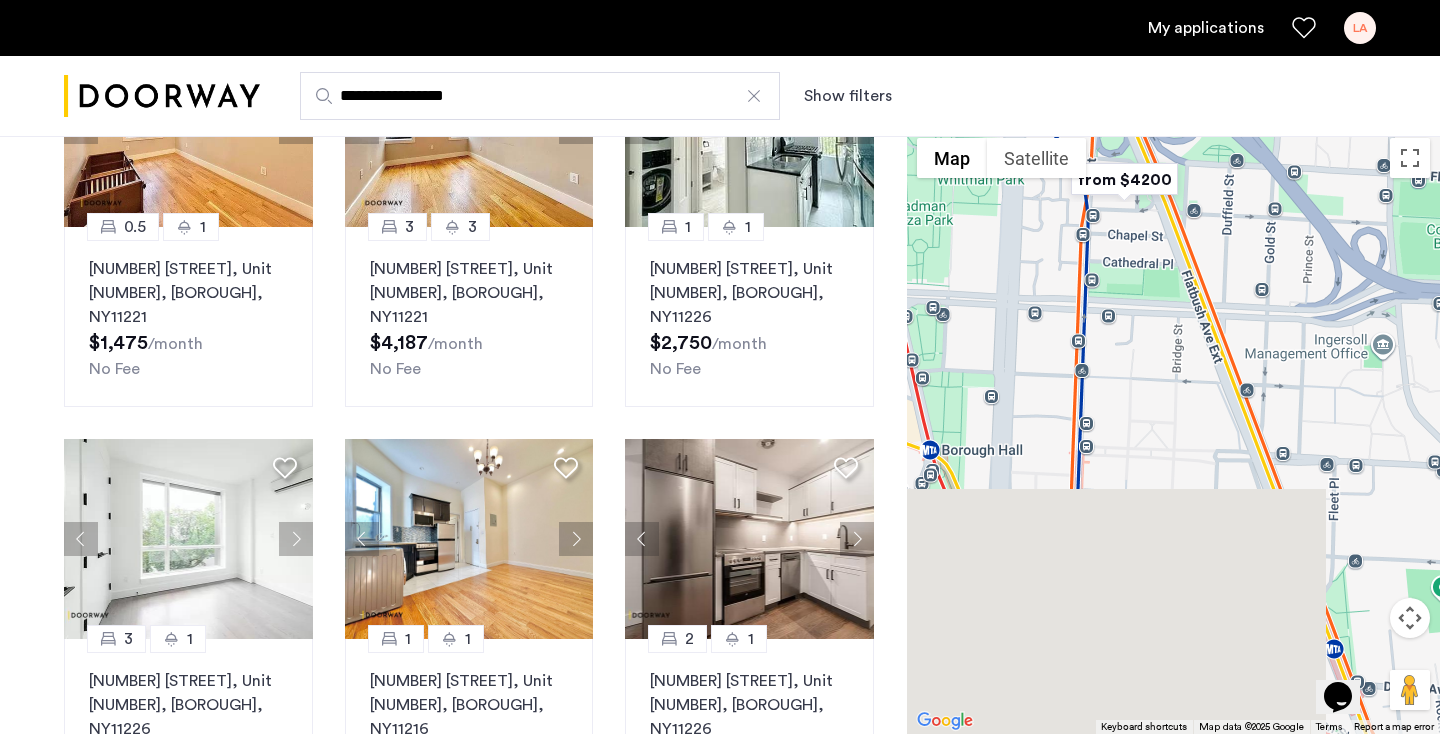 drag, startPoint x: 1185, startPoint y: 466, endPoint x: 1200, endPoint y: 36, distance: 430.26154 